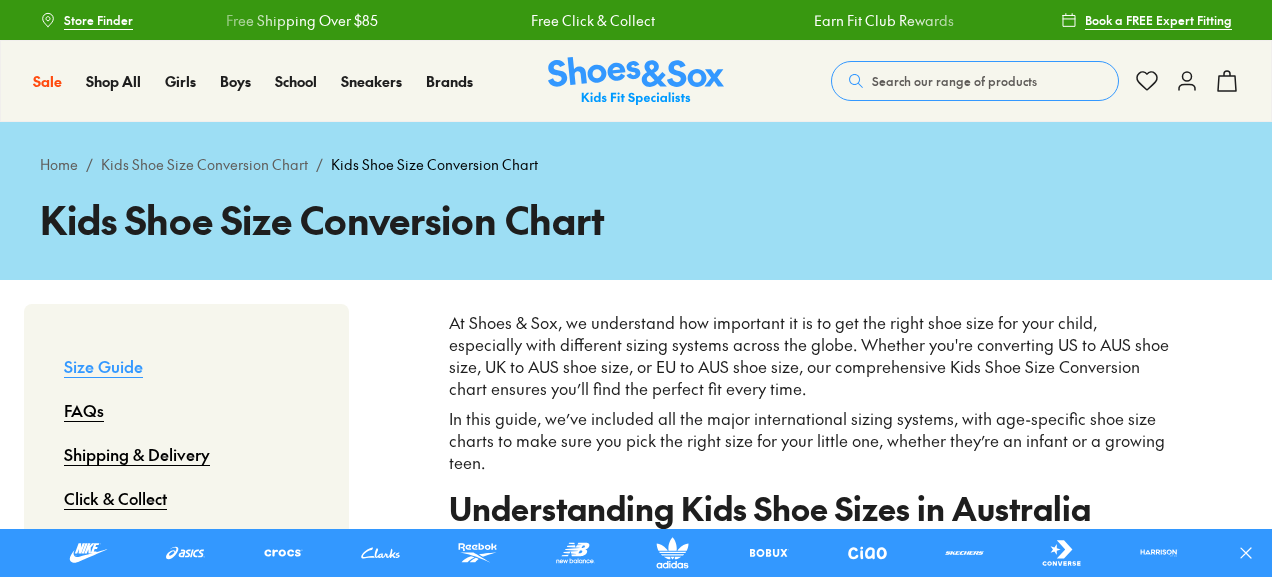 scroll, scrollTop: 0, scrollLeft: 0, axis: both 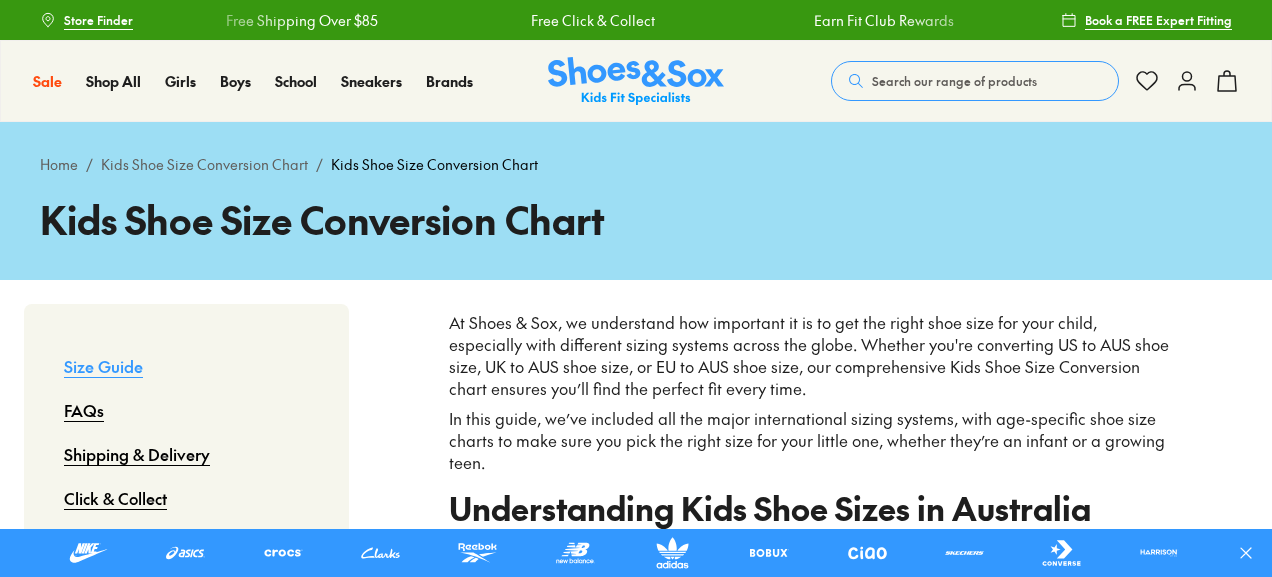 click on "In this guide, we’ve included all the major international sizing systems, with age-specific shoe size charts to make sure you pick the right size for your little one, whether they’re an infant or a growing teen." at bounding box center (810, 441) 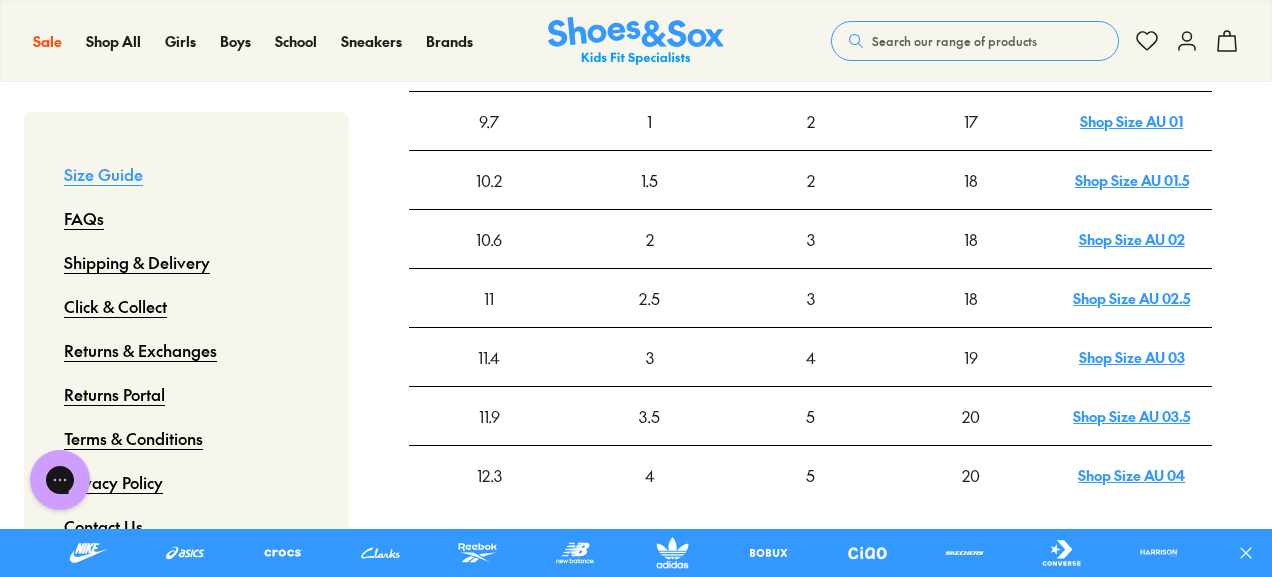 scroll, scrollTop: 760, scrollLeft: 0, axis: vertical 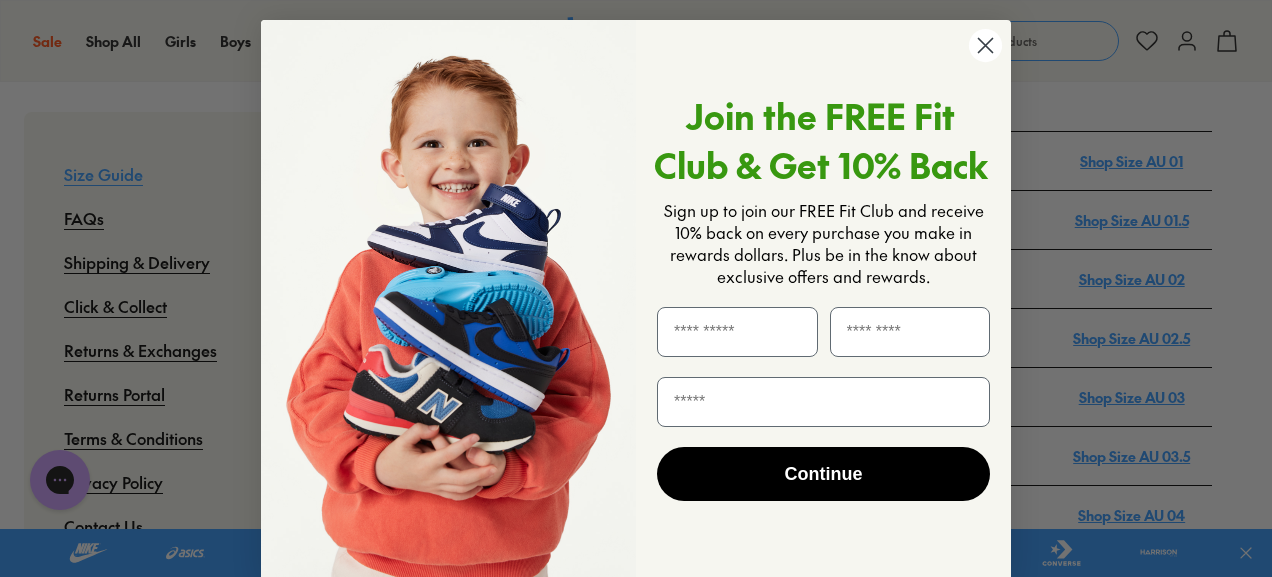 click 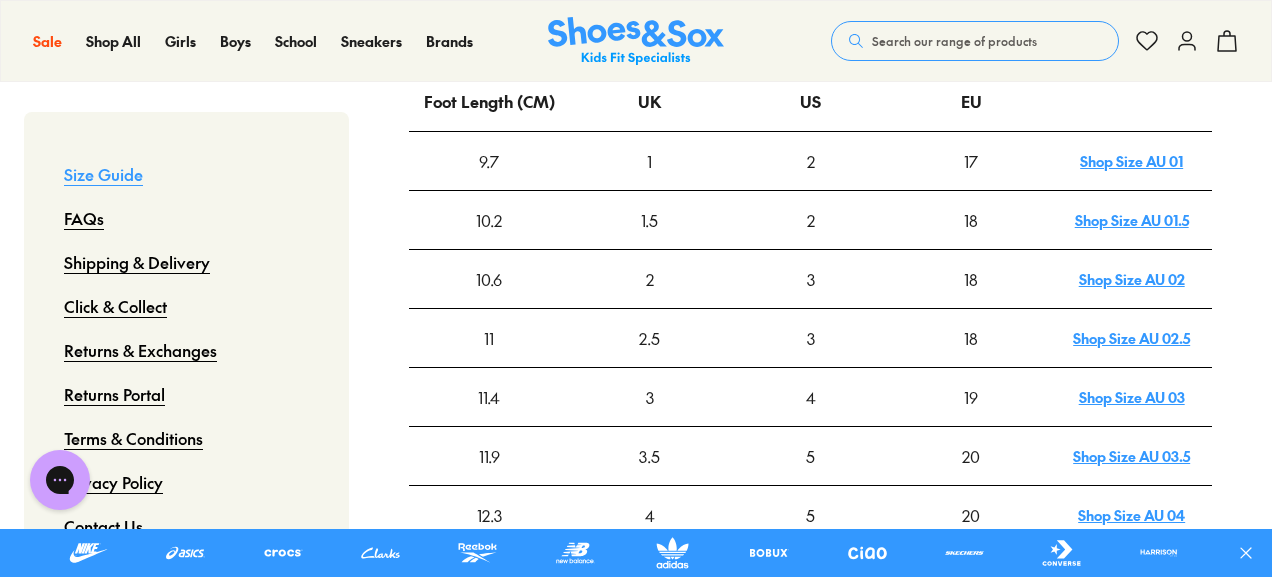 click on "Shop Size AU 01" at bounding box center [1131, 161] 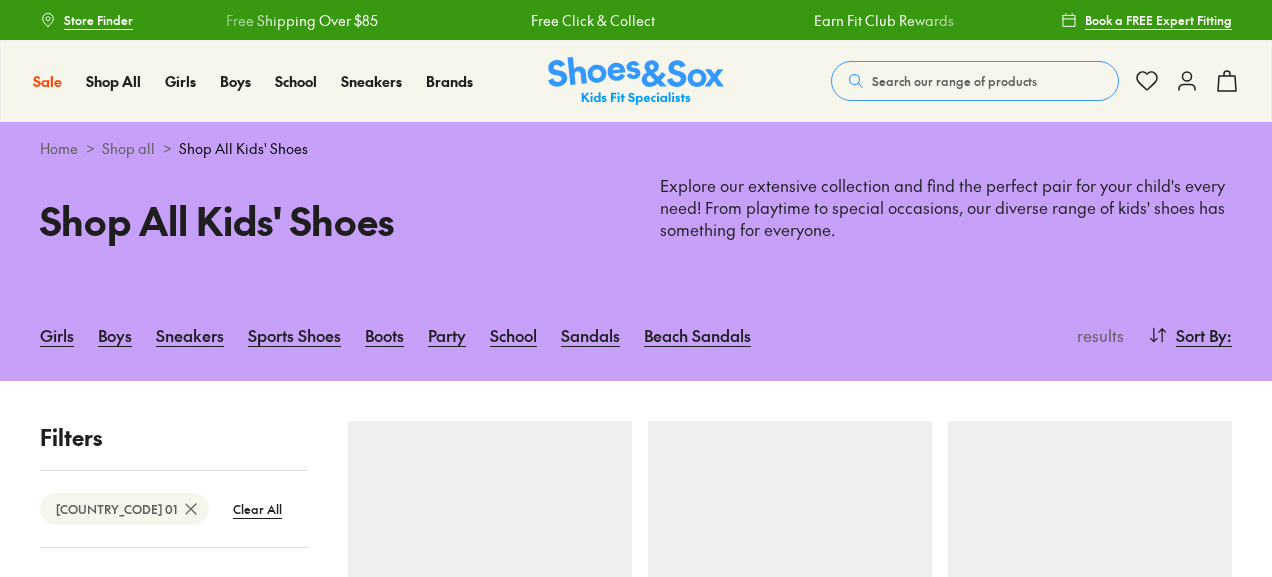 scroll, scrollTop: 0, scrollLeft: 0, axis: both 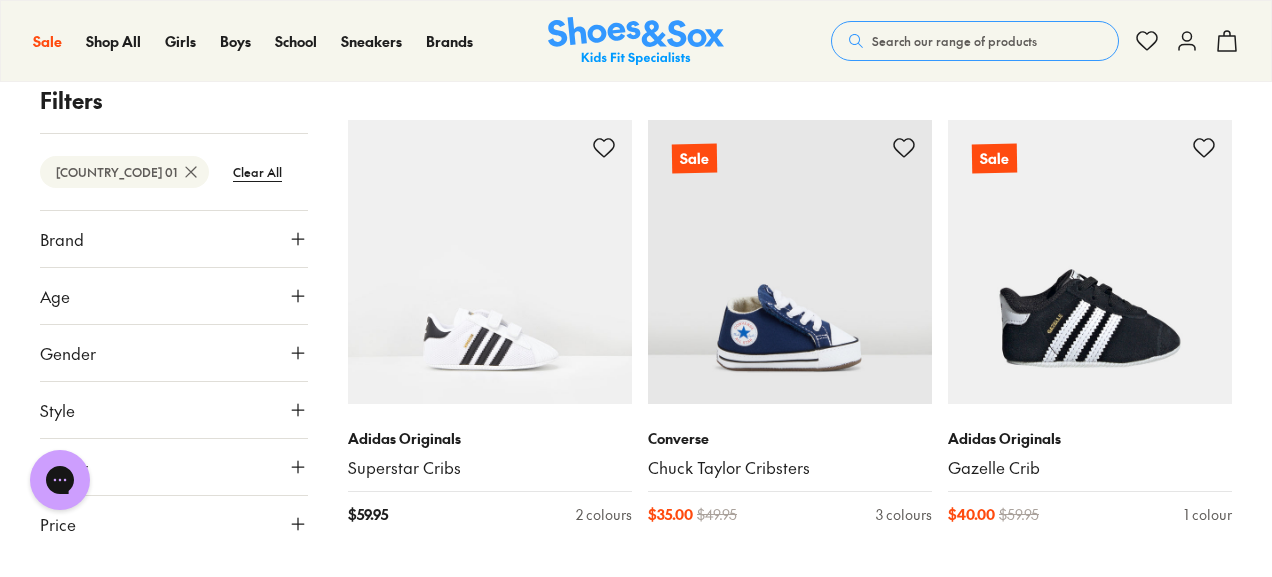 click 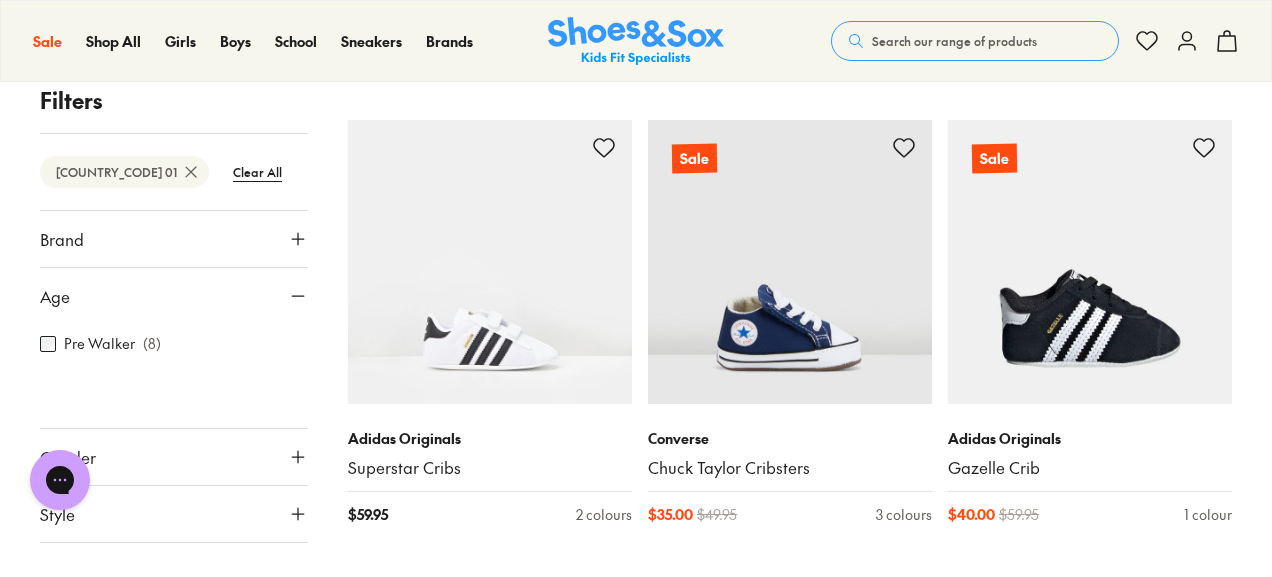 click 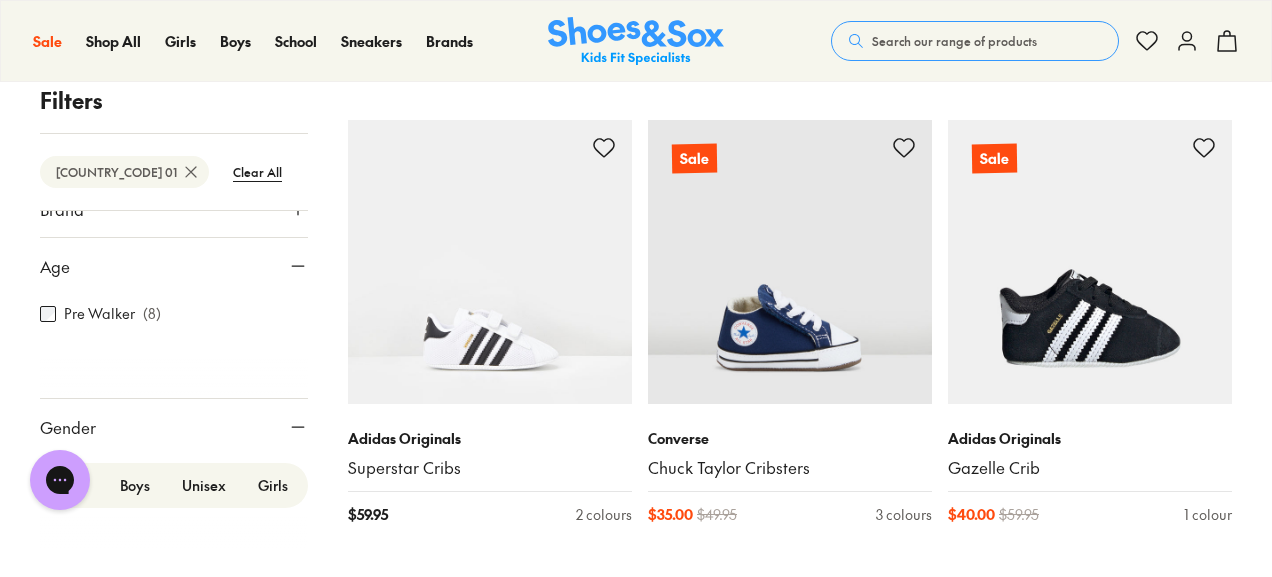 scroll, scrollTop: 0, scrollLeft: 0, axis: both 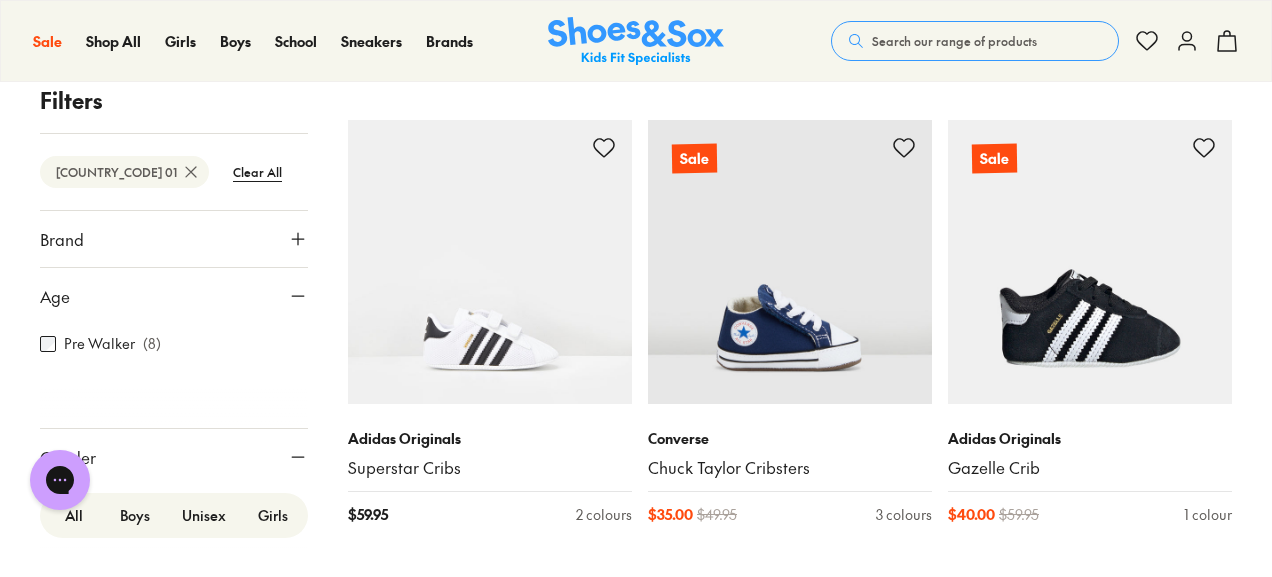 click 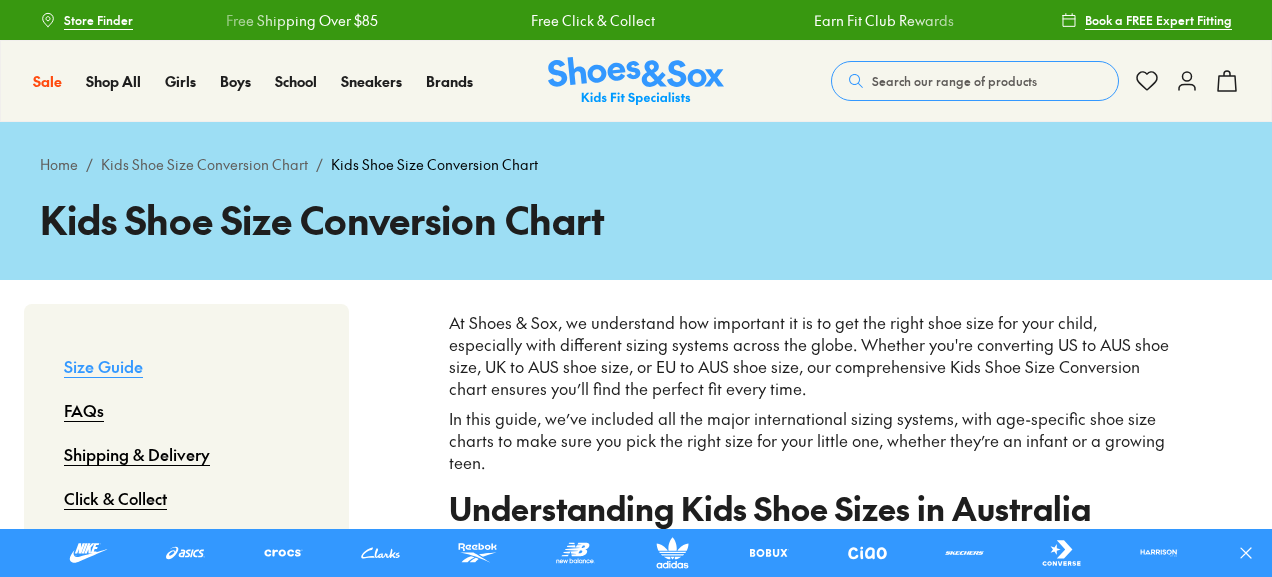 scroll, scrollTop: 760, scrollLeft: 0, axis: vertical 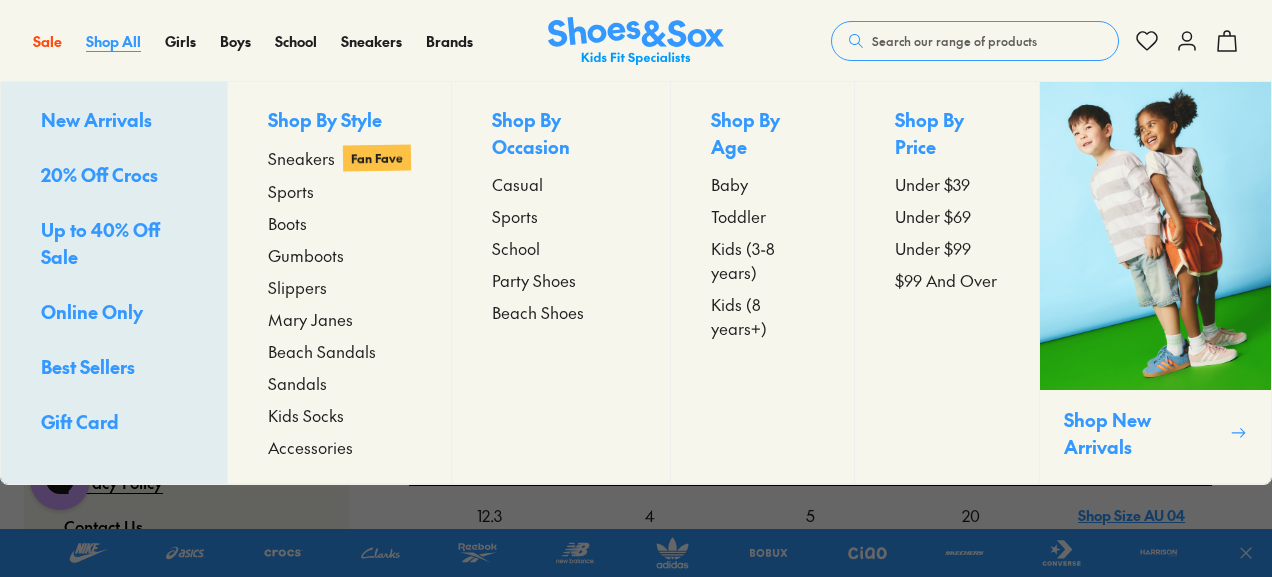 click on "Shop All" at bounding box center (113, 41) 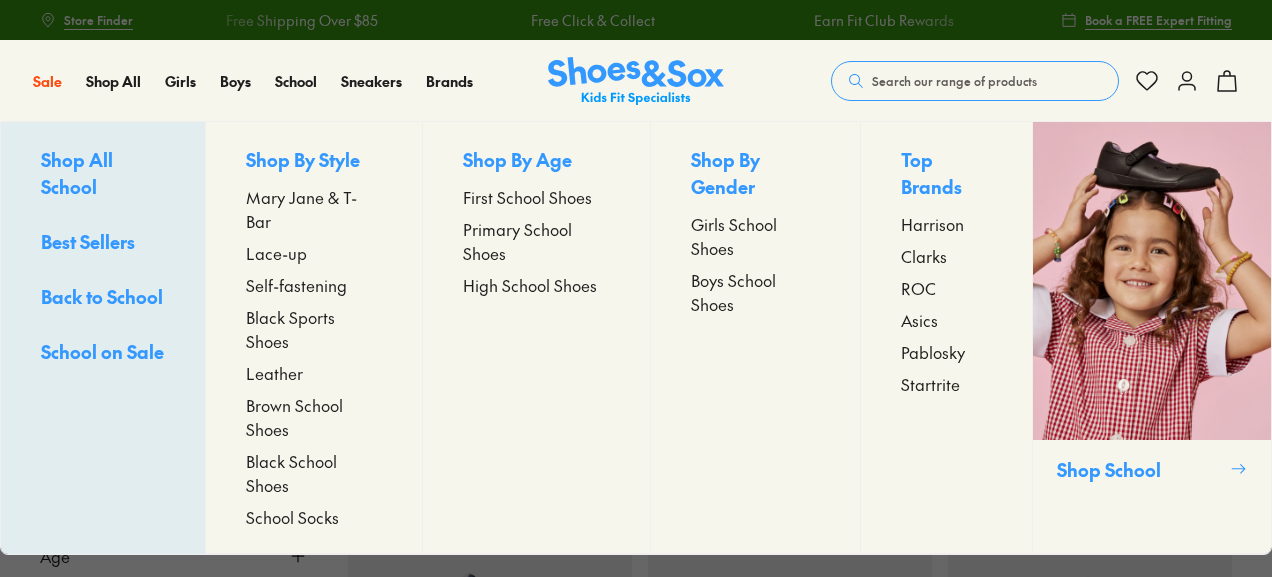 scroll, scrollTop: 0, scrollLeft: 0, axis: both 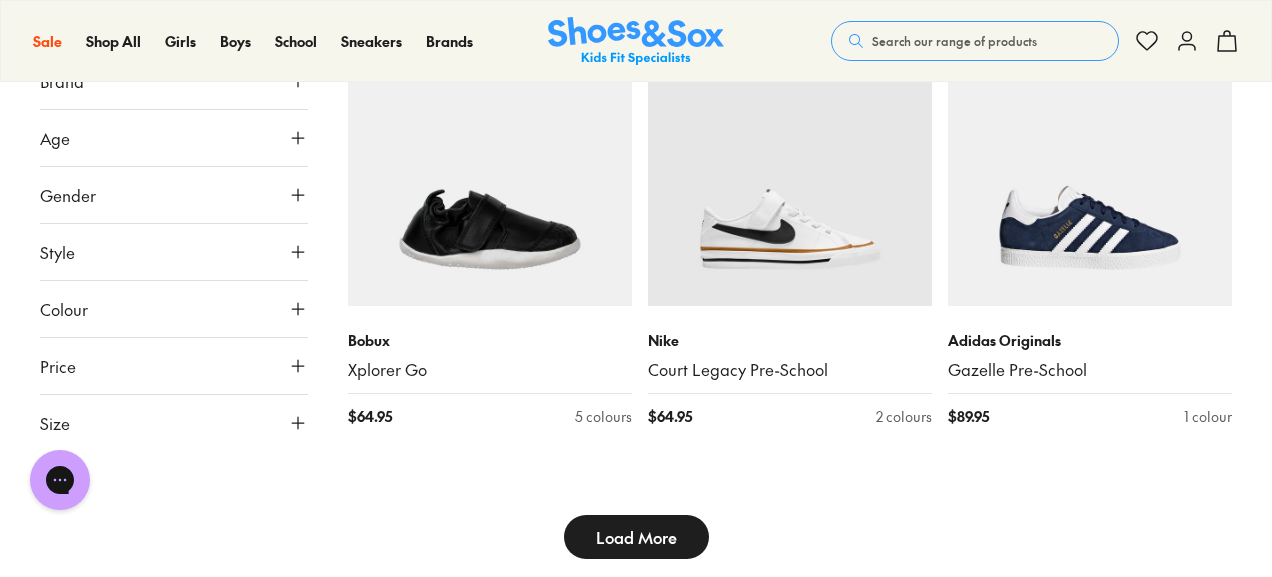 click on "Load More" at bounding box center [636, 537] 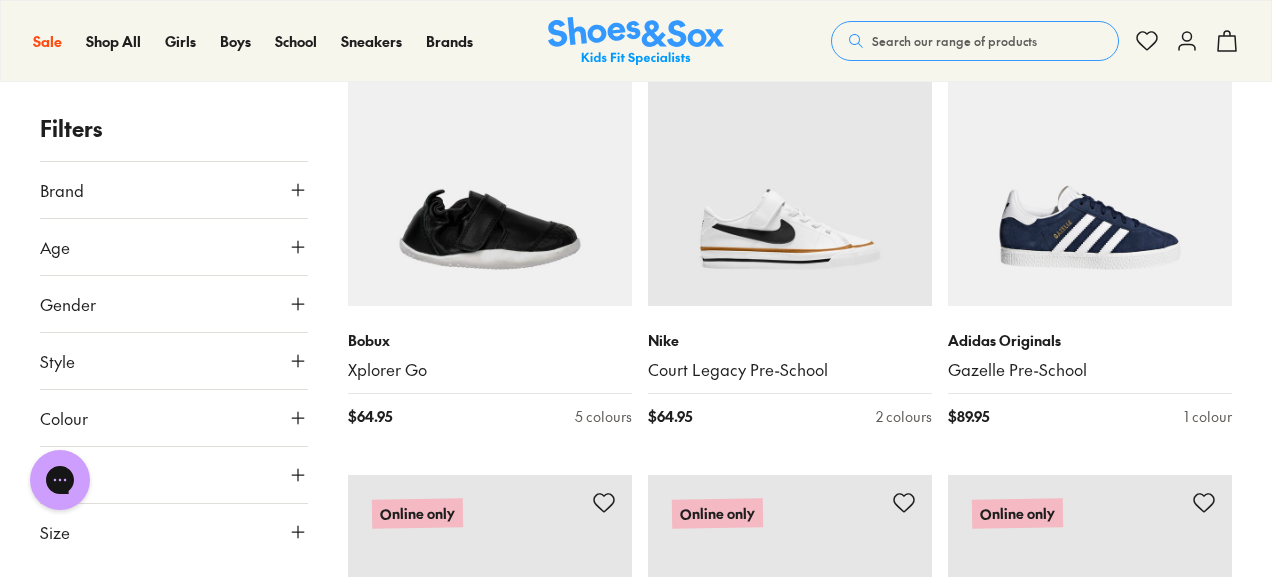 click on "Skip to Main Content
Store Finder
Free Shipping Over $85
Free Click & Collect
Earn Fit Club Rewards
Free Shipping Over $85
Free Click & Collect
Earn Fit Club Rewards
Book a FREE Expert Fitting
Sale
Sale
Shop All
20% Off Crocs
School on Sale
$5 Toys" at bounding box center [636, -33010] 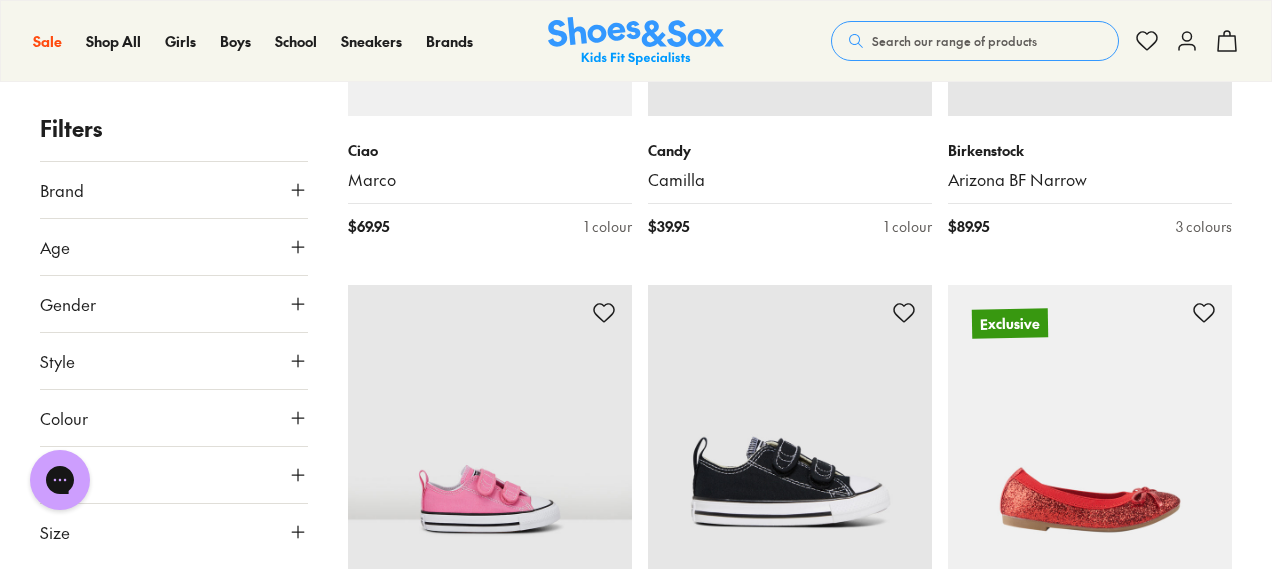 scroll, scrollTop: 74342, scrollLeft: 0, axis: vertical 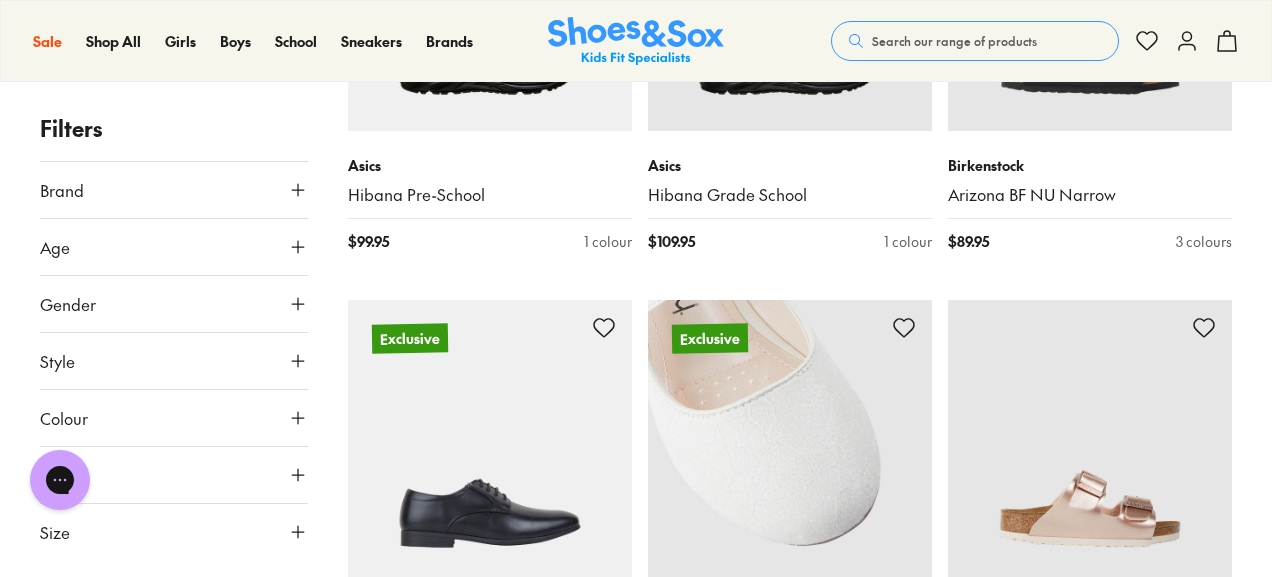 click on "Camilla" at bounding box center (790, 648) 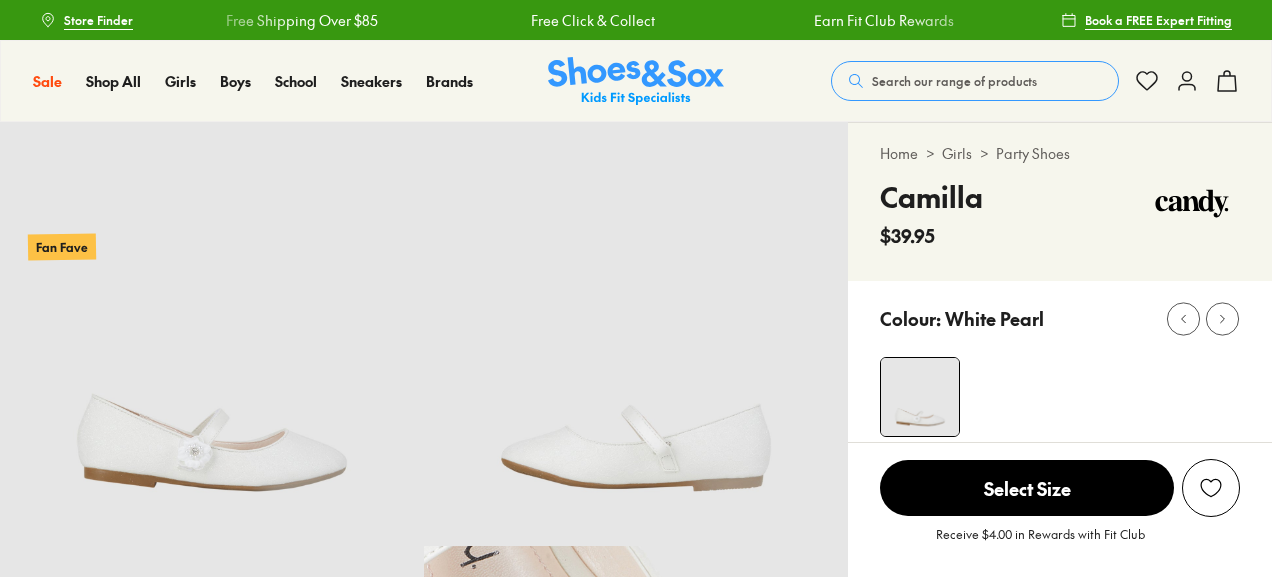 scroll, scrollTop: 0, scrollLeft: 0, axis: both 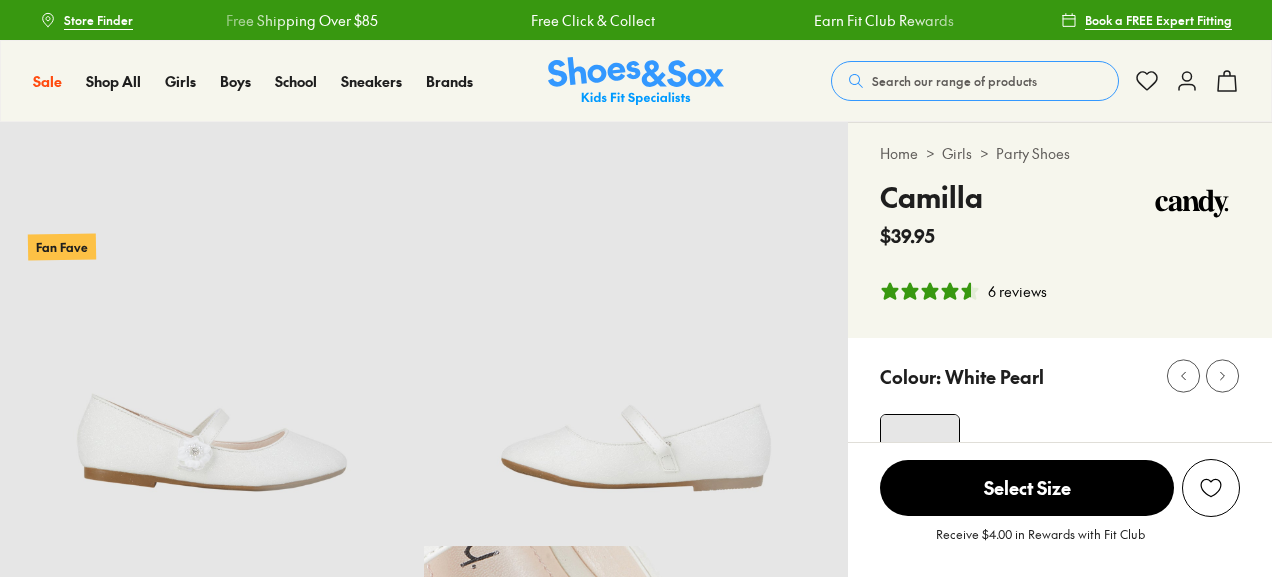 select on "*" 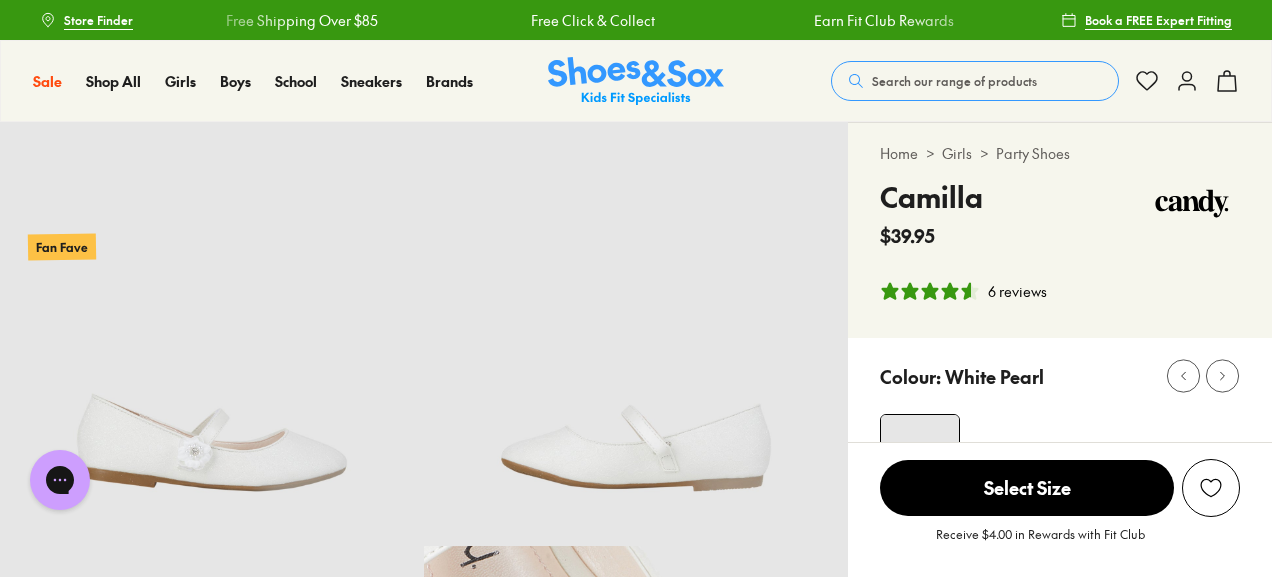 scroll, scrollTop: 0, scrollLeft: 0, axis: both 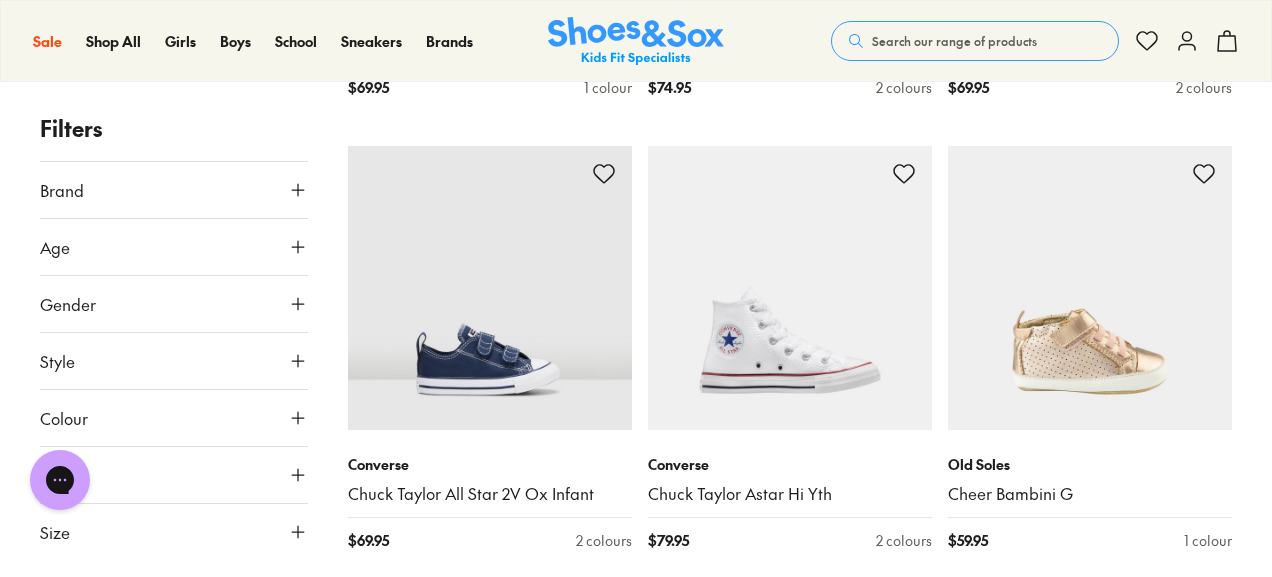 click on "Filters Brand Adidas Originals ( 42 ) Adidas Performance ( 55 ) Agatha Ruiz De La Prada ( 5 ) Asics ( 134 ) Birkenstock ( 28 ) Bobux ( 133 ) Camper ( 15 ) Candy ( 42 ) Ciao ( 98 ) Clarks ( 281 ) Converse ( 33 ) Crocs ( 57 ) Garvalin ( 2 ) Harrison ( 16 ) Jett Jones ( 9 ) Kicks ( 15 ) Miss Candy ( 3 ) Native ( 1 ) New Balance ( 95 ) Nike ( 187 ) Old Soles ( 49 ) Pablosky ( 24 ) Puma ( 19 ) Reebok ( 103 ) Roc ( 19 ) Saltwater Sandals ( 5 ) Skechers ( 54 ) Startrite ( 5 ) Sun-San by Salt Water ( 4 ) Surefit ( 4 ) Teva ( 8 ) Vans ( 18 ) Walnut ( 4 ) Age Infant/Toddler ( 568 ) Youth ( 493 ) Senior ( 218 ) Junior ( 210 ) Pre Walker ( 58 ) Infant ( 11 ) Adult ( 9 ) Gender All Girls Boys Unisex Style Sneakers ( 463 ) Sport ( 317 ) Sandals ( 273 ) Boots ( 141 ) Beach Sandals ( 128 ) Shoes ( 81 ) School ( 80 ) Prewalker ( 58 ) Gumboots ( 19 ) Slippers ( 7 ) Colour Black ( 310 ) White ( 261 ) Pink ( 206 ) Blue ( 146 ) Navy ( 138 ) Purple ( 111 ) Brown ( 55 ) Grey ( 54 ) Neutrals ( 52 ) Red ( 46 ) Beige ( 38 ) ( 26 ) ( )" at bounding box center [636, -369] 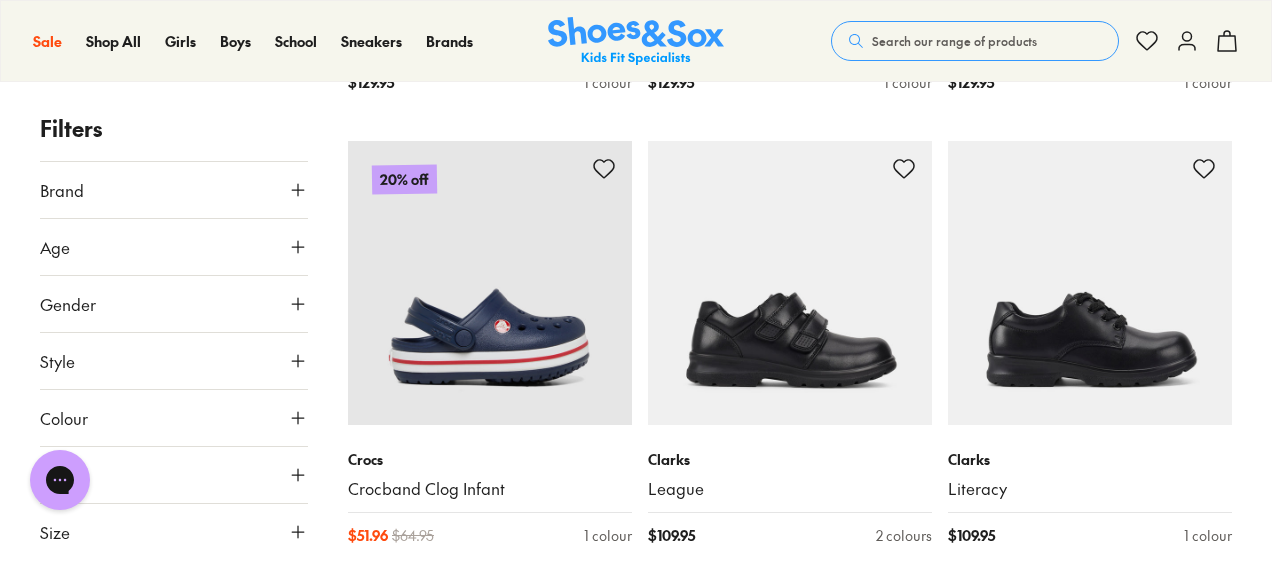 scroll, scrollTop: 9465, scrollLeft: 0, axis: vertical 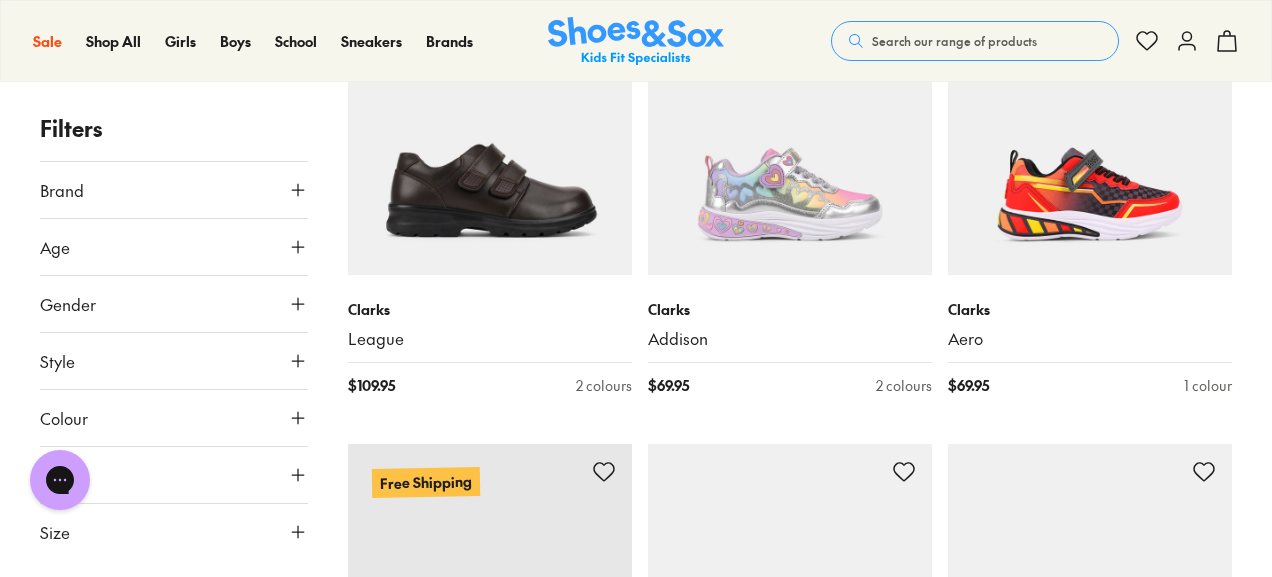 click on "Online only Saltwater Sandals SWS original Sandal $ 89.95 5 colours Online only Saltwater Sandals SWS original Sandal $ 89.95 5 colours Online only Sun-San by Salt Water SS Sweetheart Sandal $ 89.95 2 colours Online only Saltwater Sandals SWS original Sandal $ 89.95 5 colours Online only Saltwater Sandals SWS original Sandal $ 89.95 5 colours Nike Kawa Slides $ 39.95 3 colours Back In Stock Asics Hibana Pre-School $ 99.95 1 colour Back In Stock Asics Hibana Grade School $ 109.95 1 colour Birkenstock Arizona BF NU Narrow $ 89.95 3 colours Exclusive Ciao [FIRST] $ 69.95 1 colour Exclusive Candy Camilla $ 39.95 1 colour Birkenstock Arizona BF Narrow $ 89.95 3 colours Converse Chuck Taylor All Star 2V Ox Infant $ 69.95 1 colour Converse Chuck Taylor All Star 2V Ox Infant $ 69.95 2 colours Exclusive Candy Cherry Ballet $ 34.95 2 colours Vans SK8-Hi Youth $ 99.95 1 colour Exclusive Candy Cherry Ballet $ 34.95 2 colours Birkenstock Arizona EVA $ 53.95 2 colours Birkenstock Milano EVA $ 62.95 1 colour $ $" at bounding box center (790, 24486) 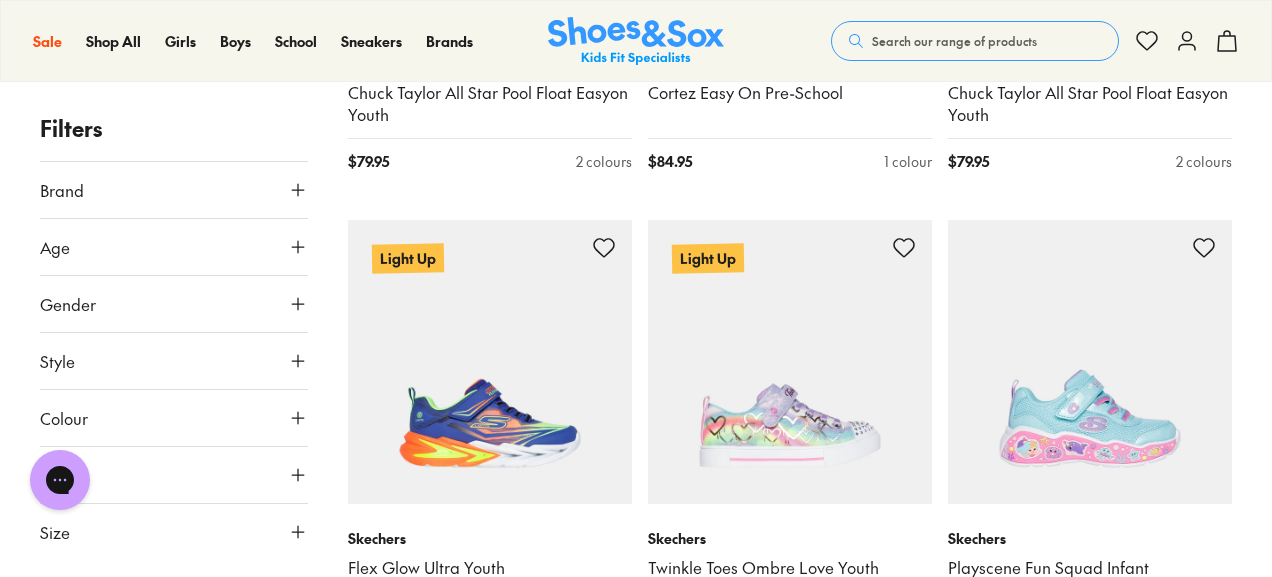 scroll, scrollTop: 12593, scrollLeft: 0, axis: vertical 